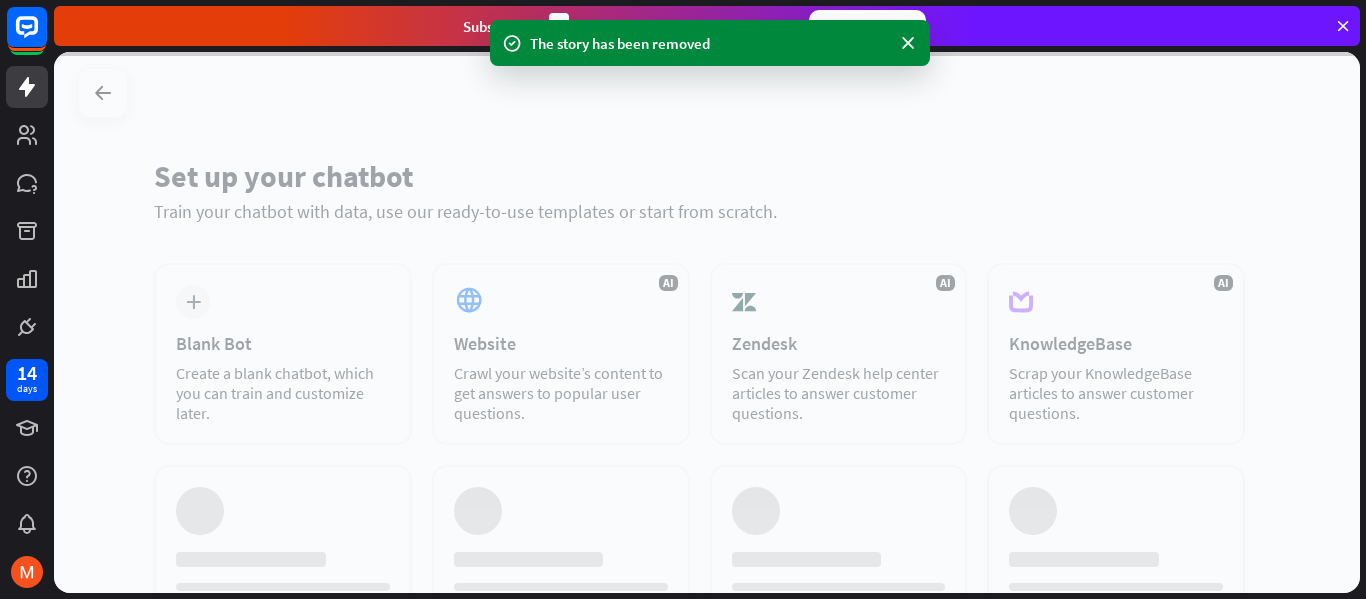 scroll, scrollTop: 0, scrollLeft: 0, axis: both 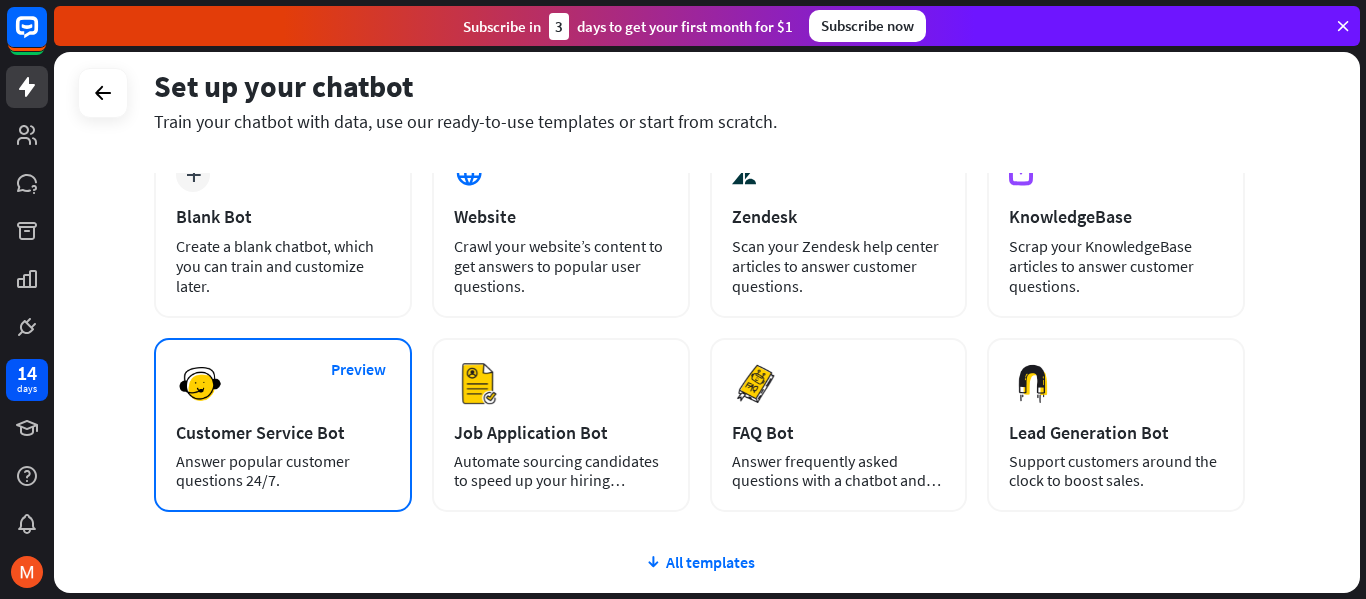 click on "Answer popular customer questions 24/7." at bounding box center (283, 471) 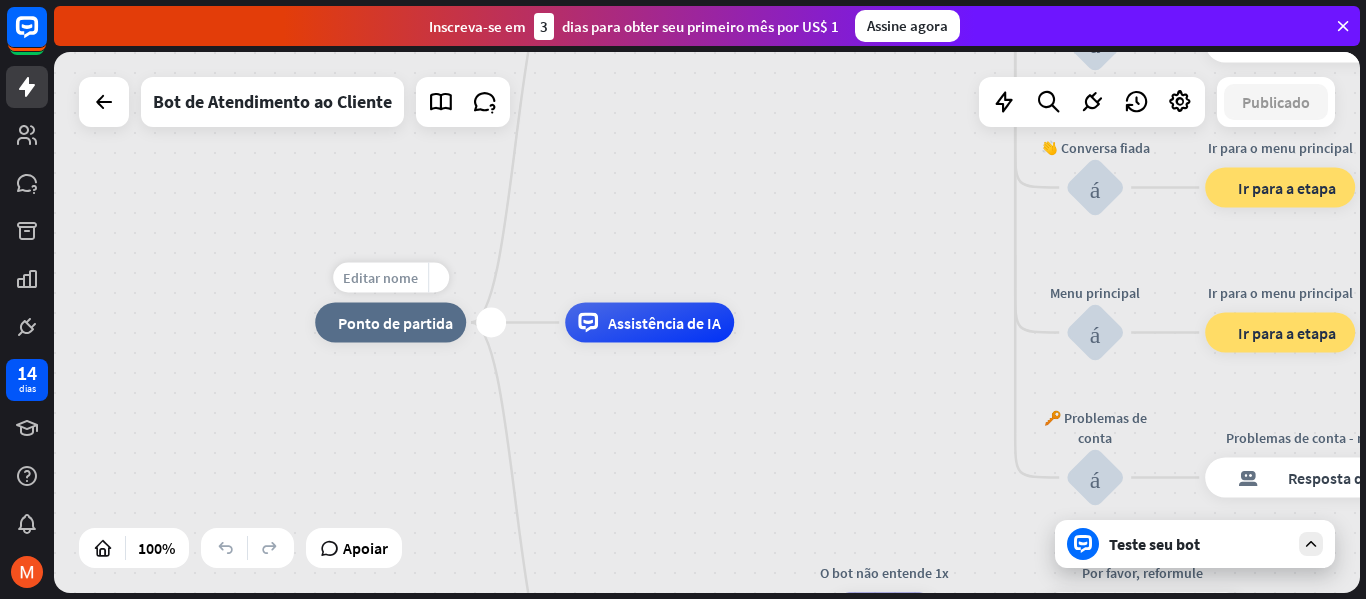 click on "Editar nome" at bounding box center [380, 278] 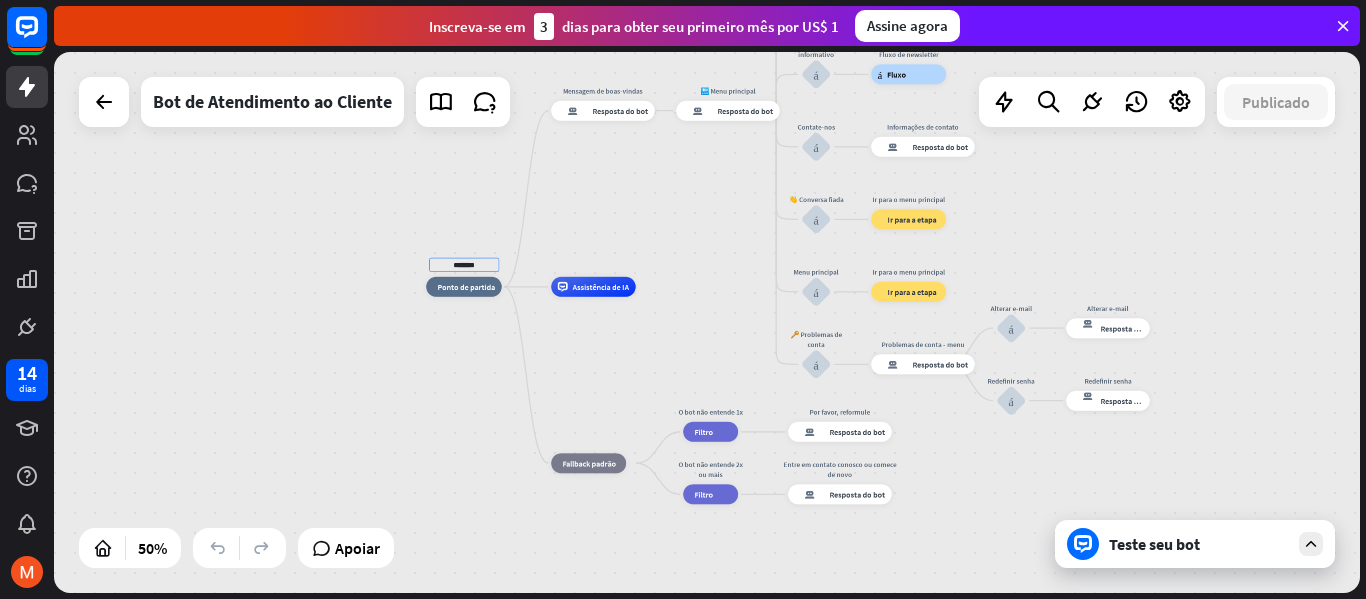 type on "********" 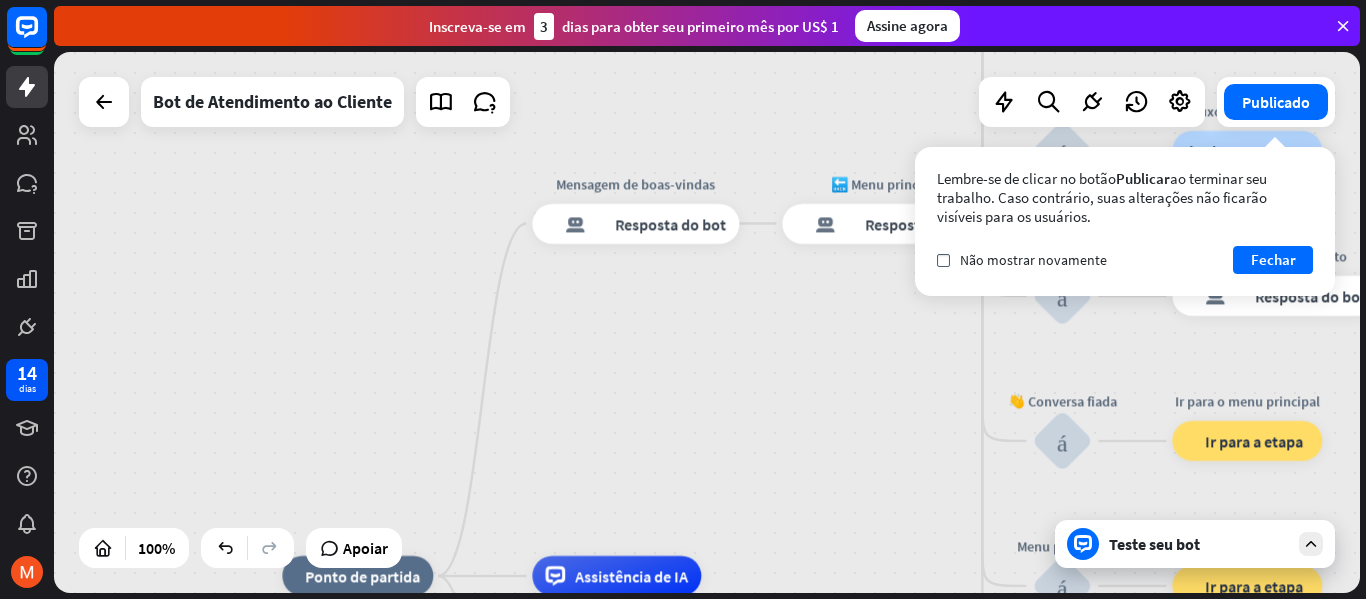 drag, startPoint x: 618, startPoint y: 285, endPoint x: 712, endPoint y: 473, distance: 210.19038 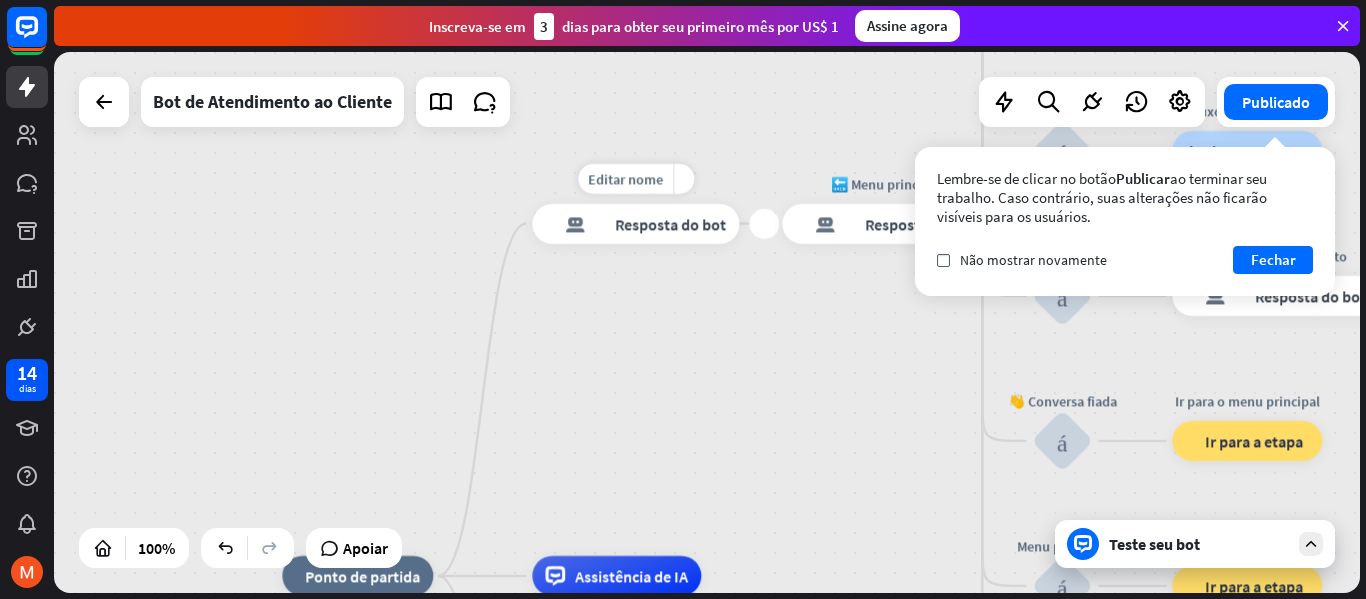 click on "Resposta do bot" at bounding box center [670, 223] 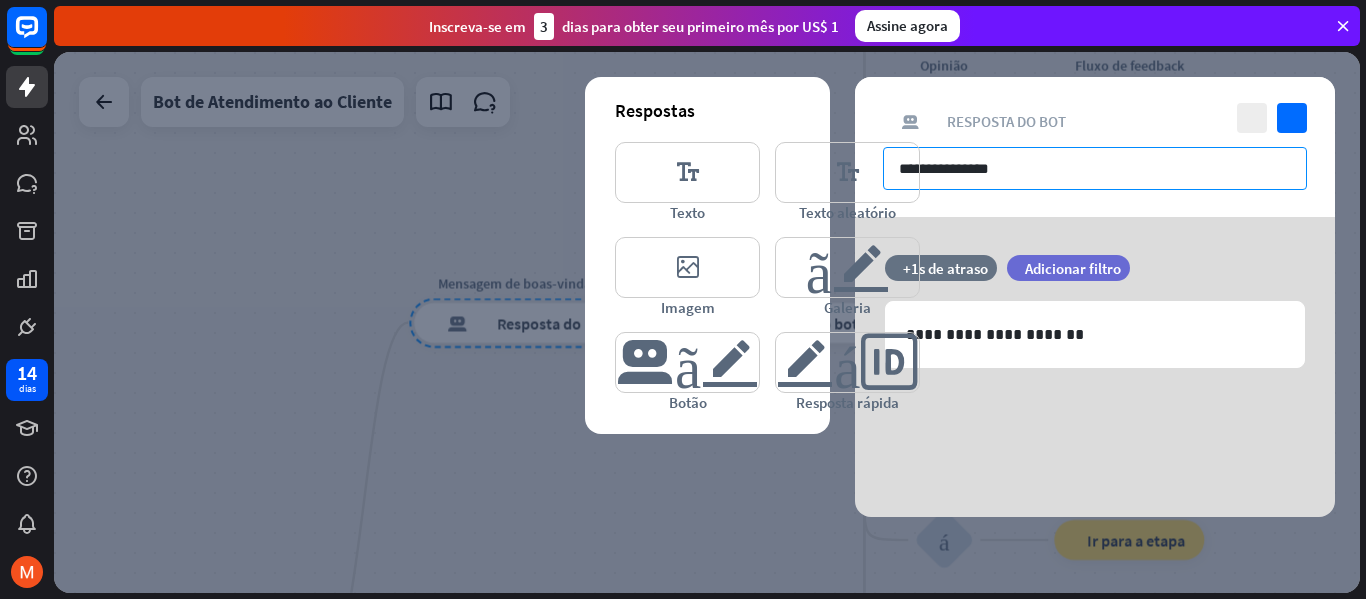 click on "**********" at bounding box center (1095, 168) 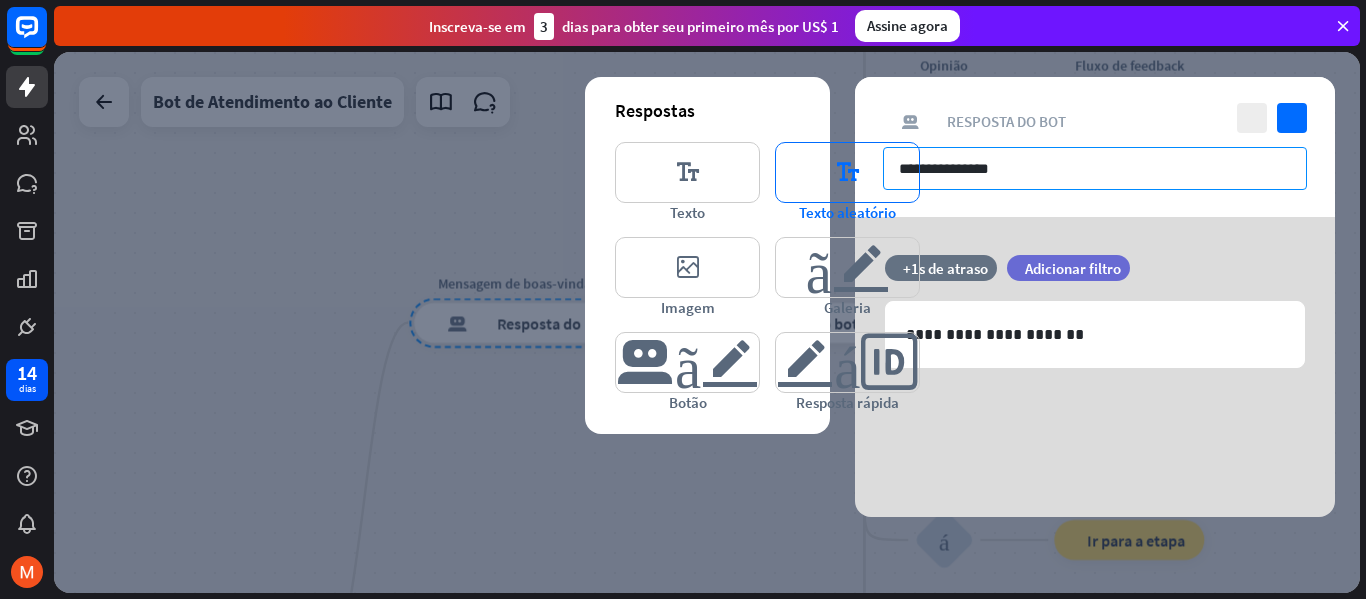drag, startPoint x: 1033, startPoint y: 172, endPoint x: 899, endPoint y: 192, distance: 135.48431 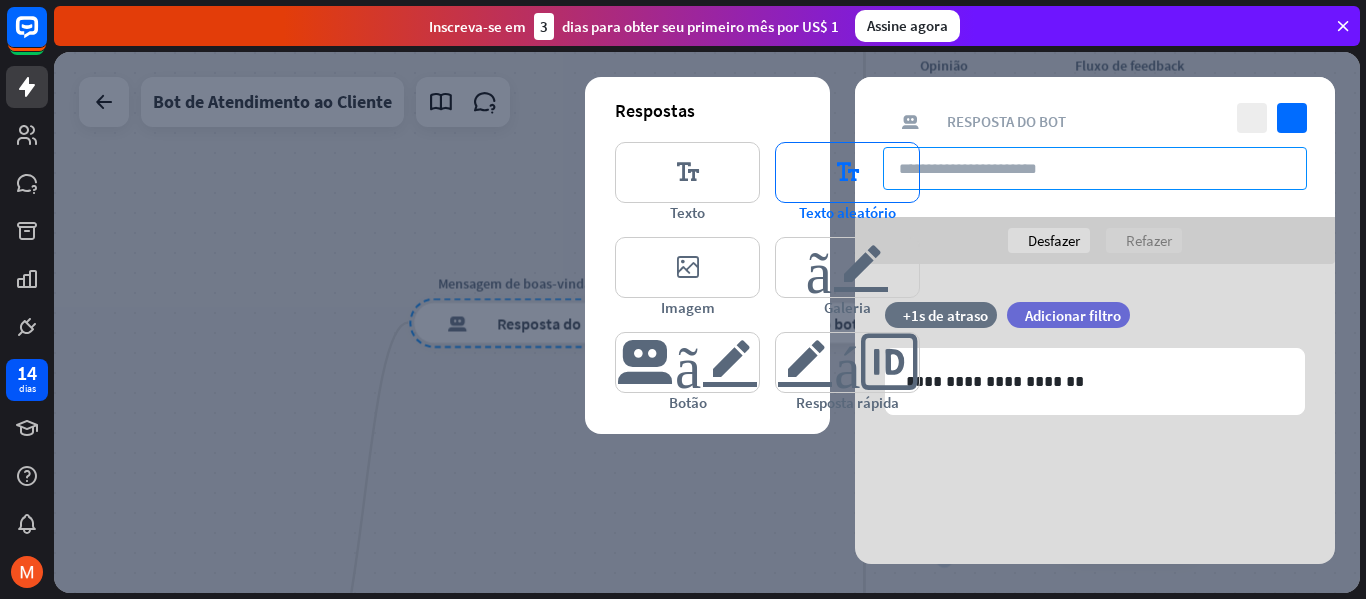 paste on "**********" 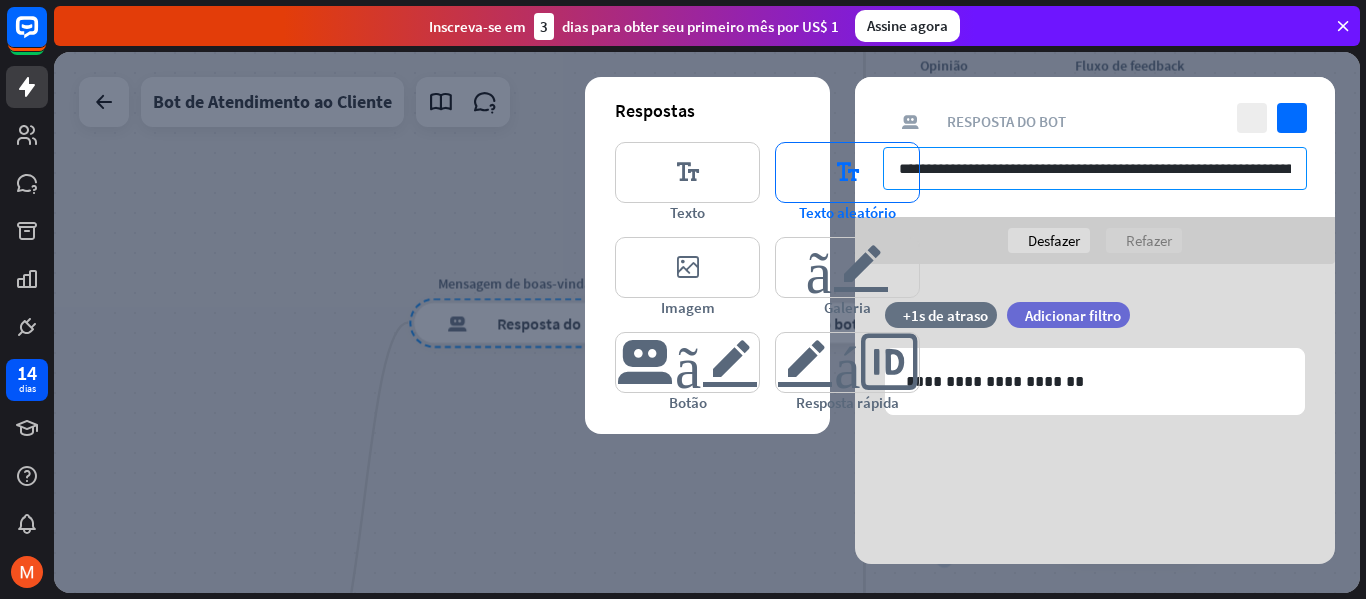 scroll, scrollTop: 0, scrollLeft: 414, axis: horizontal 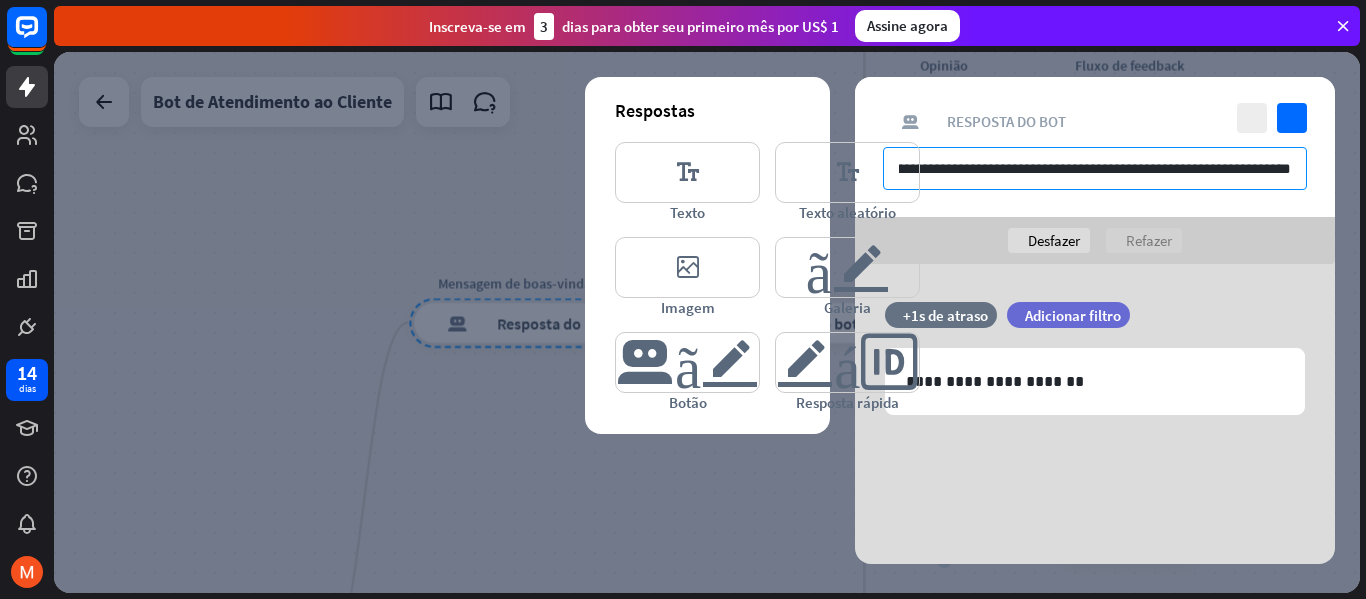 drag, startPoint x: 1280, startPoint y: 174, endPoint x: 1365, endPoint y: 221, distance: 97.128784 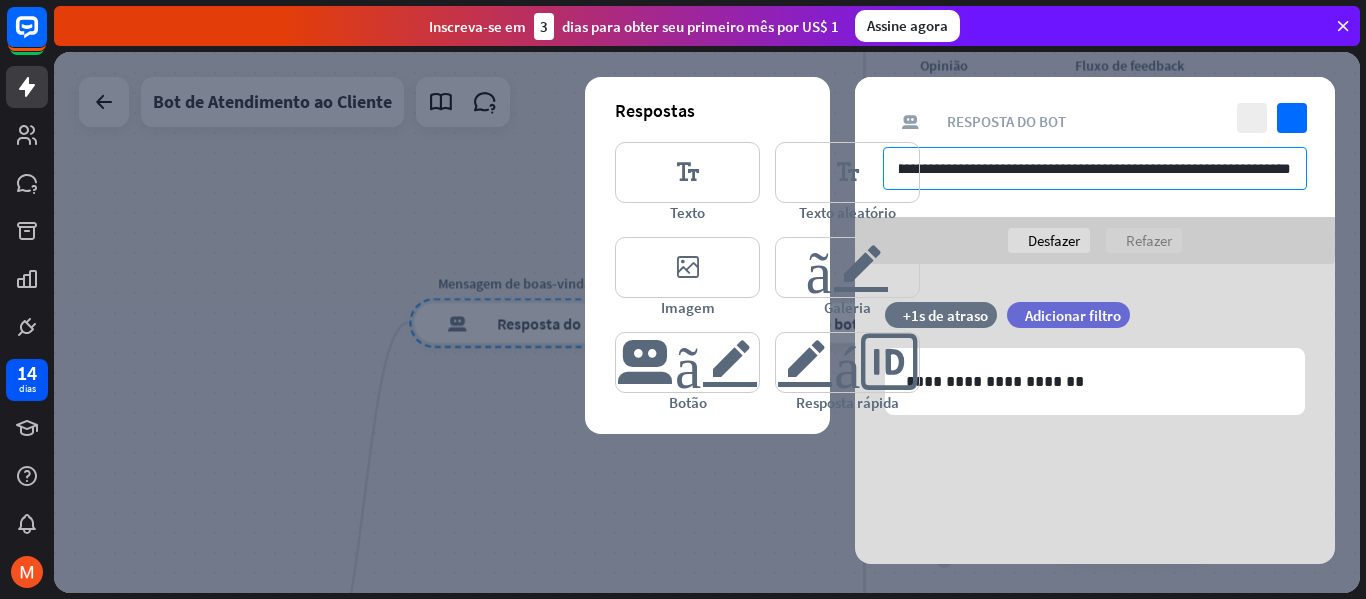 click on "loja 000   casa_2   Ponto de partida                 Mensagem de boas-vindas   resposta do bot de bloco   Resposta do bot                 🔙 Menu principal   resposta do bot de bloco   Resposta do bot                 Nossa oferta   bloco_entrada_do_usuário                 Selecione a categoria do produto   resposta do bot de bloco   Resposta do bot                 ❓ Pergunta   bloco_entrada_do_usuário                 Como posso ajudá-lo?   resposta do bot de bloco   Resposta do bot                 Perguntas frequentes   bloco_entrada_do_usuário                 Digite sua pergunta   resposta do bot de bloco   Resposta do bot                 Perguntas populares   bloco_faq                 Opinião   bloco_entrada_do_usuário                 Fluxo de feedback   árvore_construtora   Fluxo                 Boletim informativo   bloco_entrada_do_usuário                 Fluxo de newsletter   árvore_construtora   Fluxo                 Contate-nos   bloco_entrada_do_usuário" at bounding box center (710, 325) 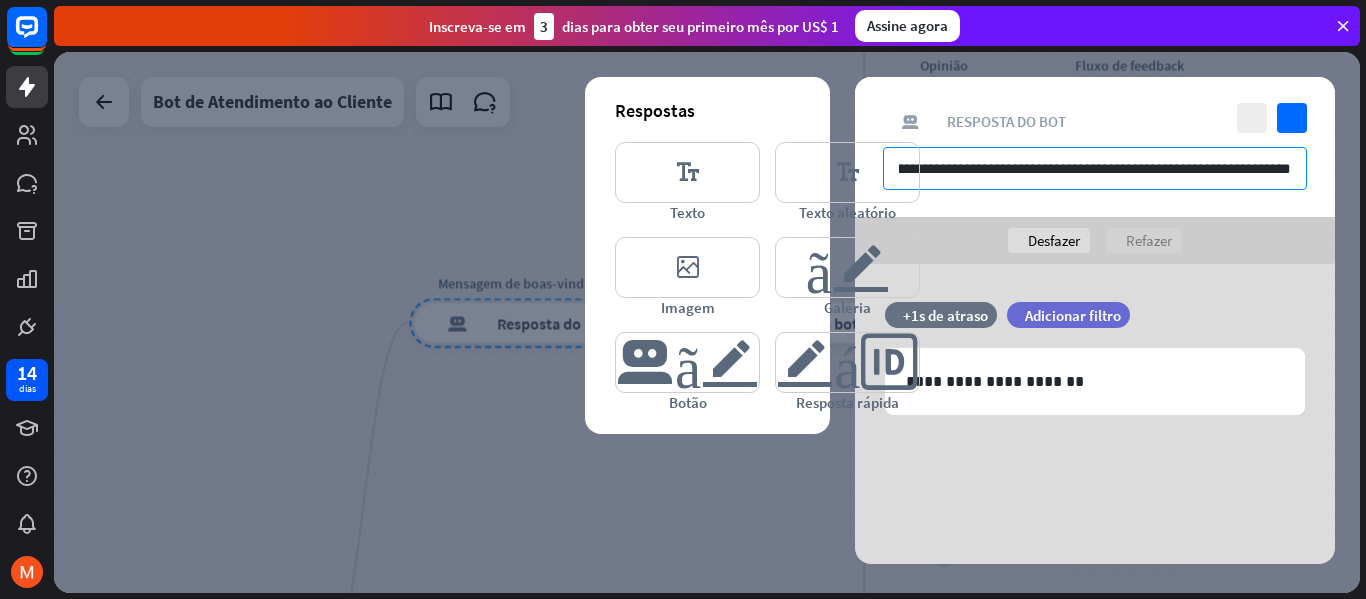 scroll, scrollTop: 0, scrollLeft: 382, axis: horizontal 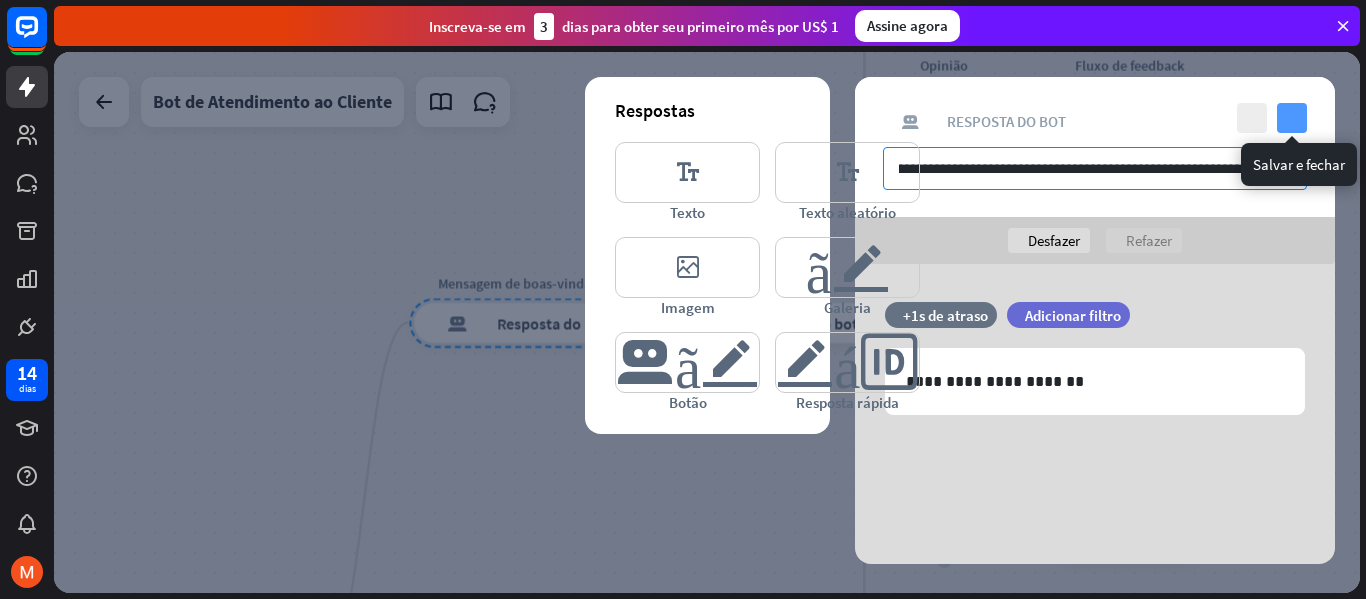 type on "**********" 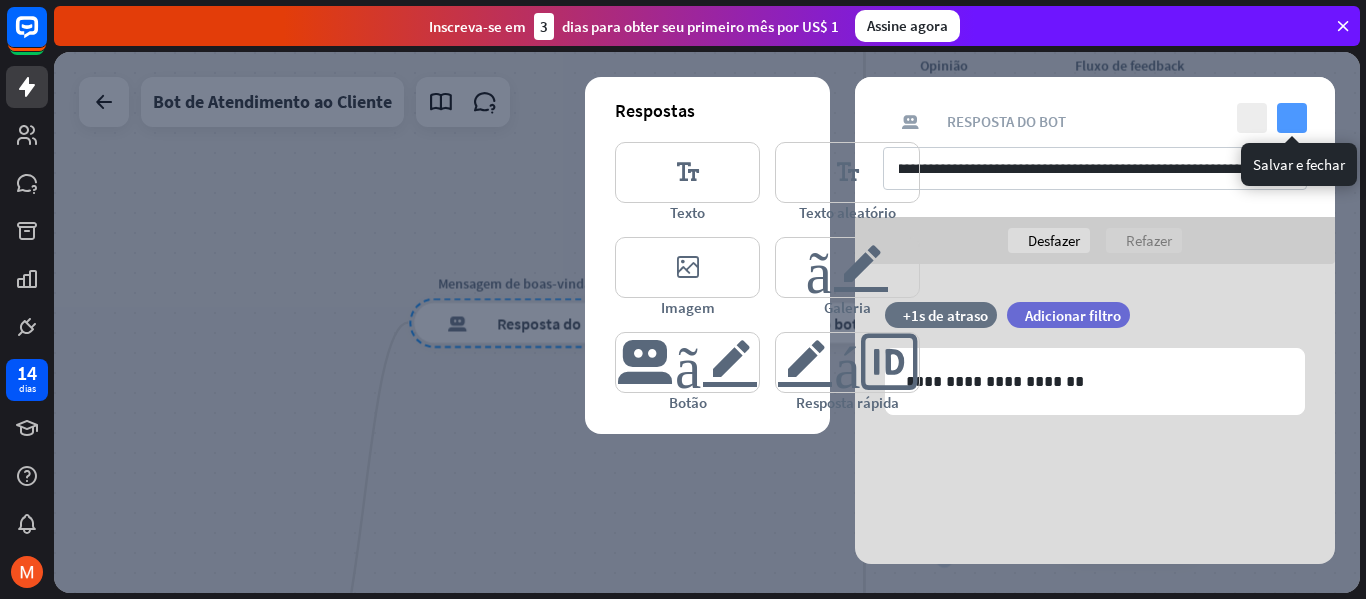 click on "verificar" at bounding box center (1292, 118) 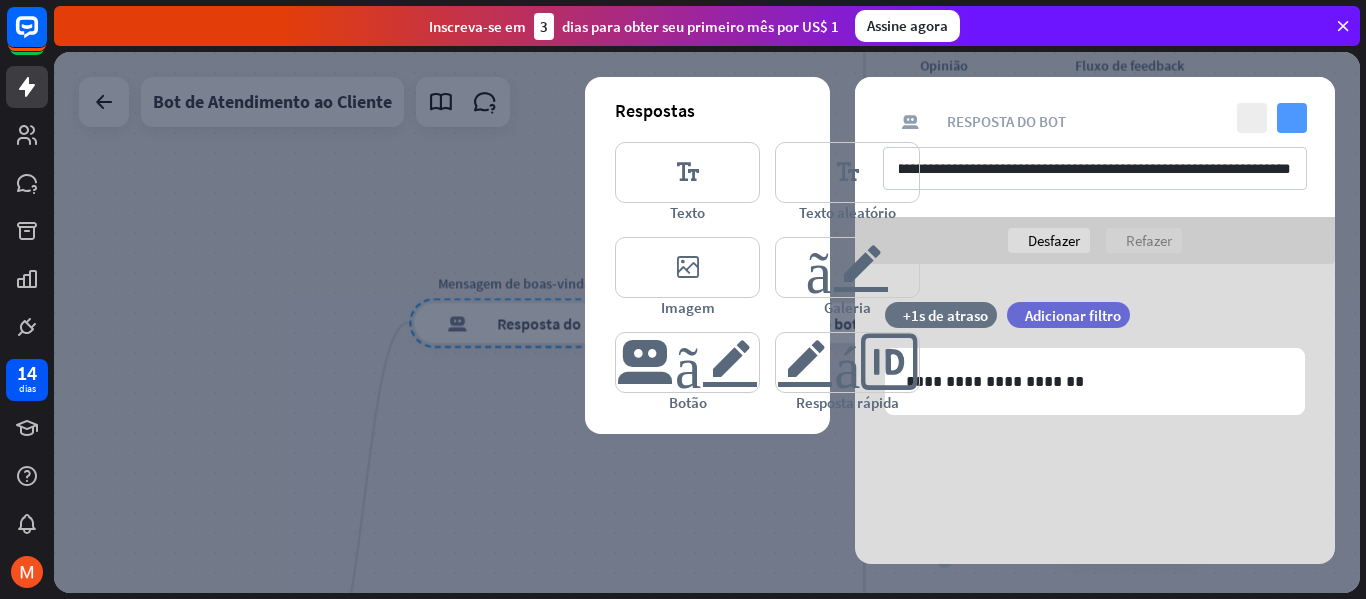 scroll, scrollTop: 0, scrollLeft: 0, axis: both 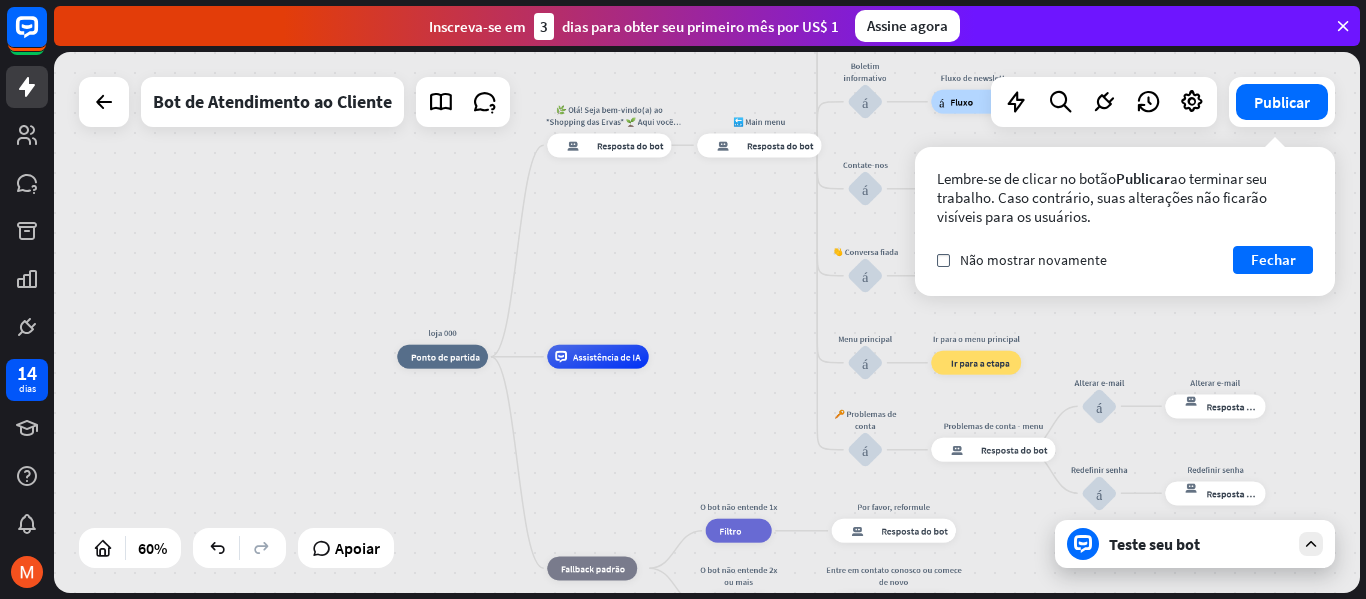 drag, startPoint x: 774, startPoint y: 431, endPoint x: 766, endPoint y: 220, distance: 211.15161 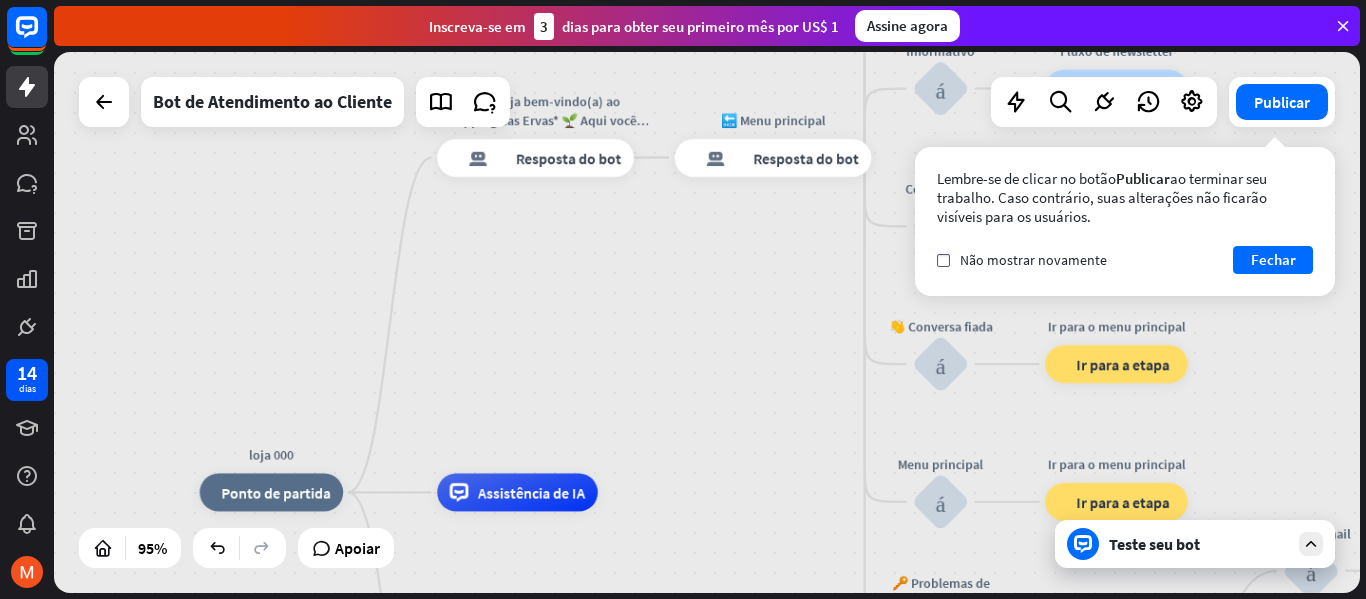 drag, startPoint x: 729, startPoint y: 306, endPoint x: 742, endPoint y: 446, distance: 140.60228 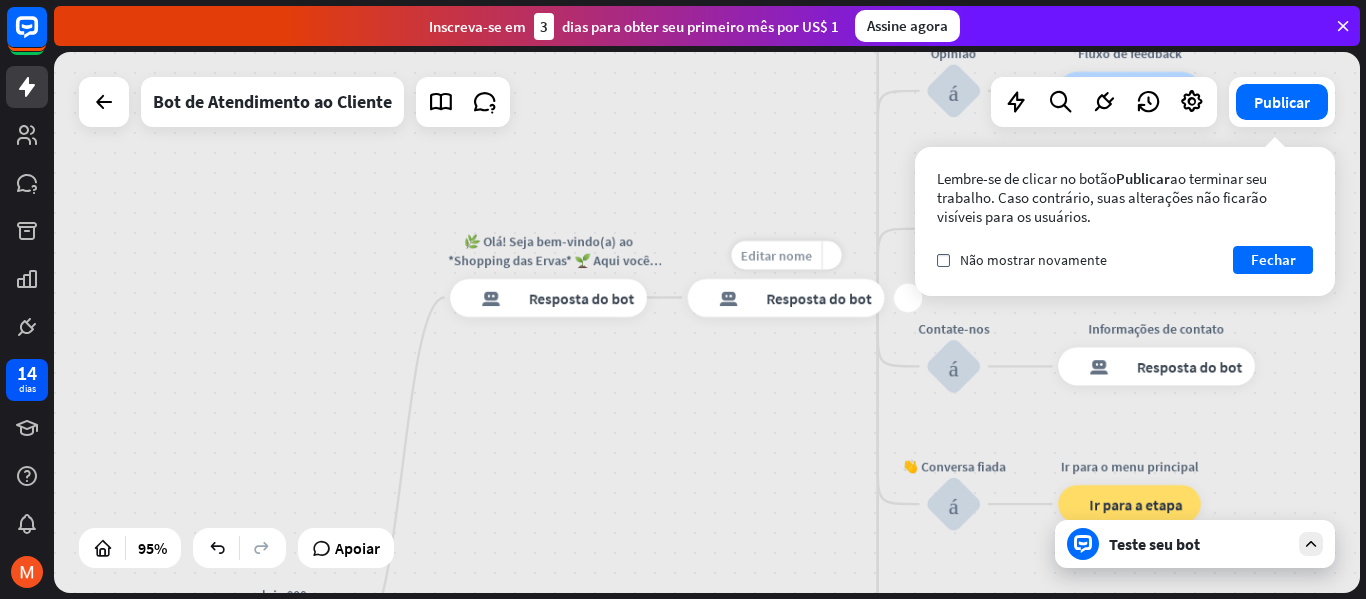 click on "Editar nome" at bounding box center [775, 254] 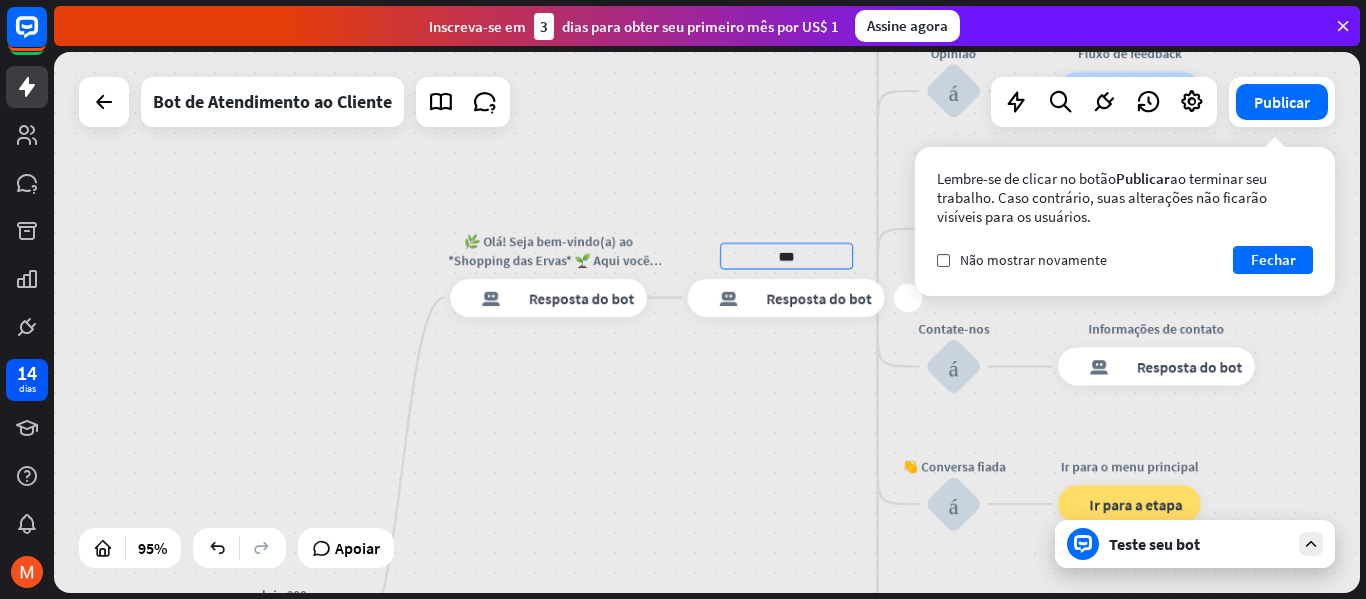 type on "**" 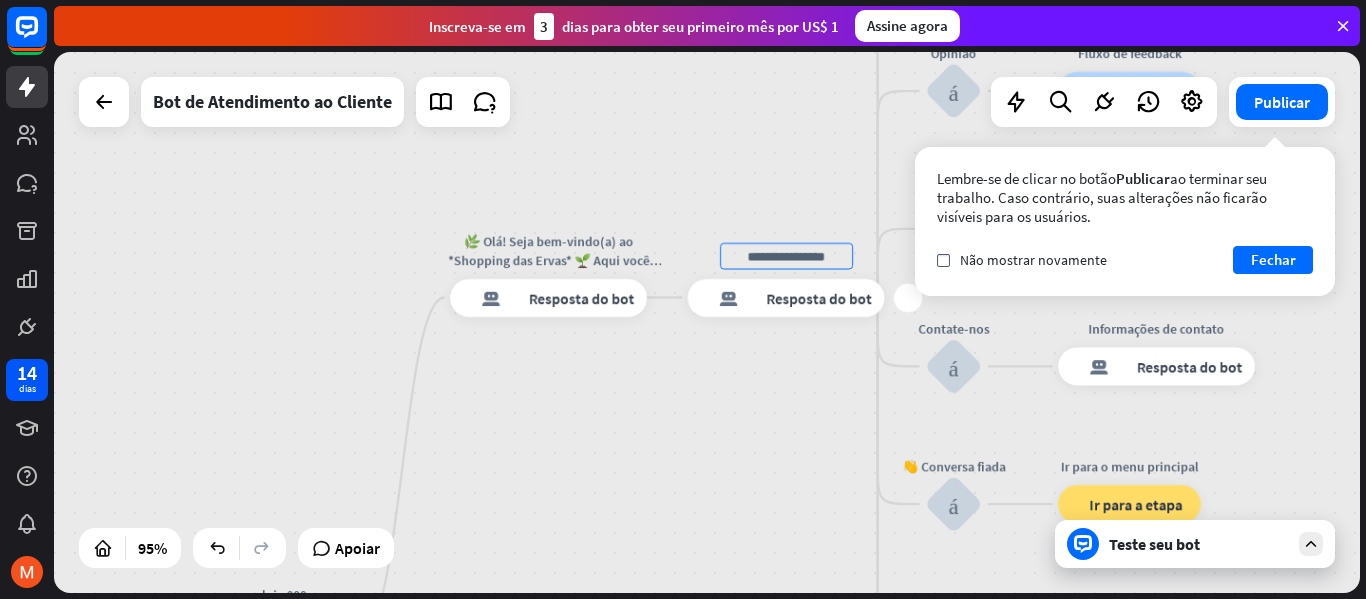 click at bounding box center [786, 255] 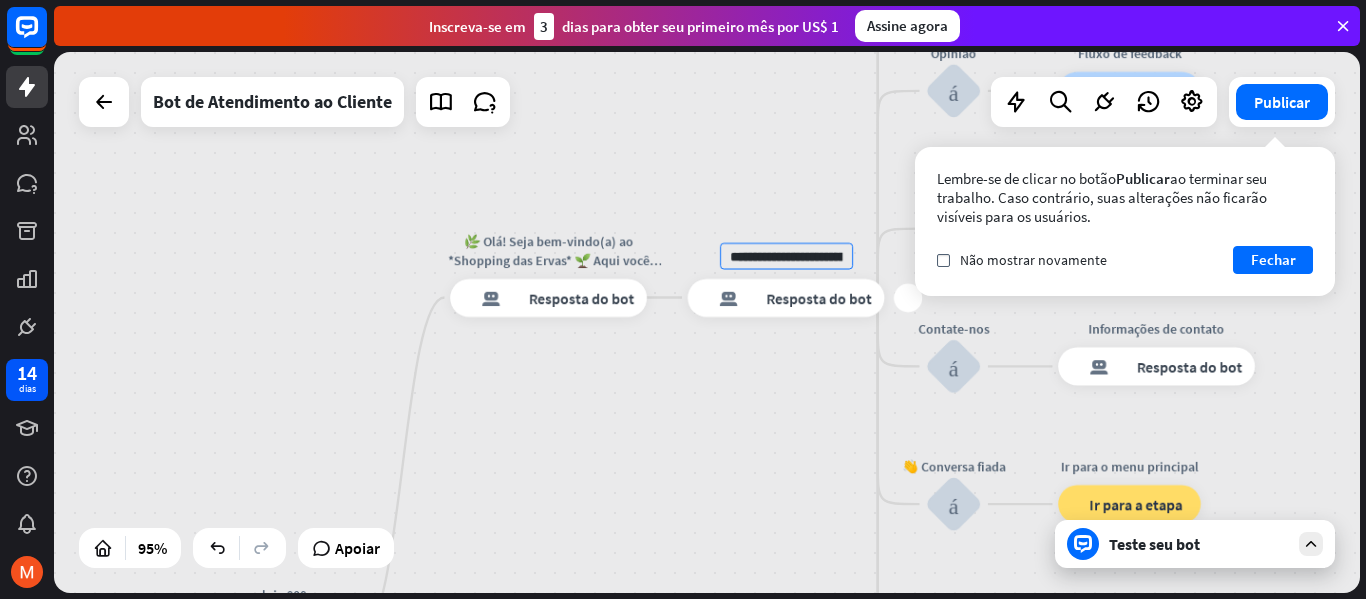 scroll, scrollTop: 0, scrollLeft: 669, axis: horizontal 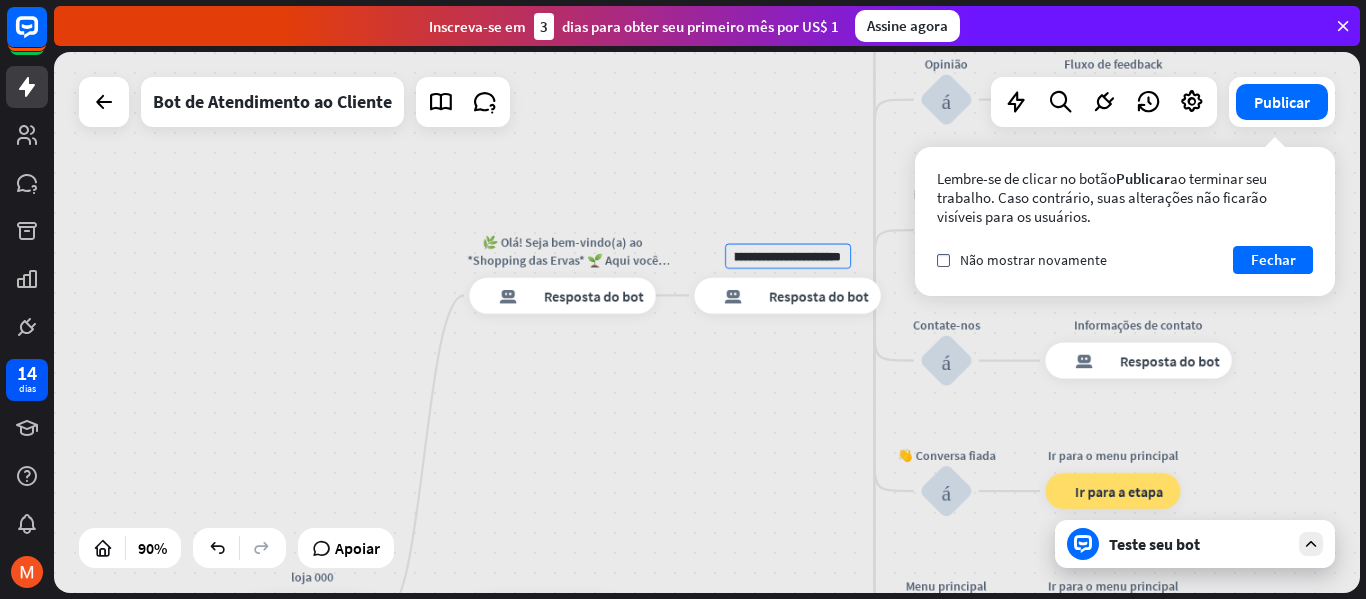 type on "**********" 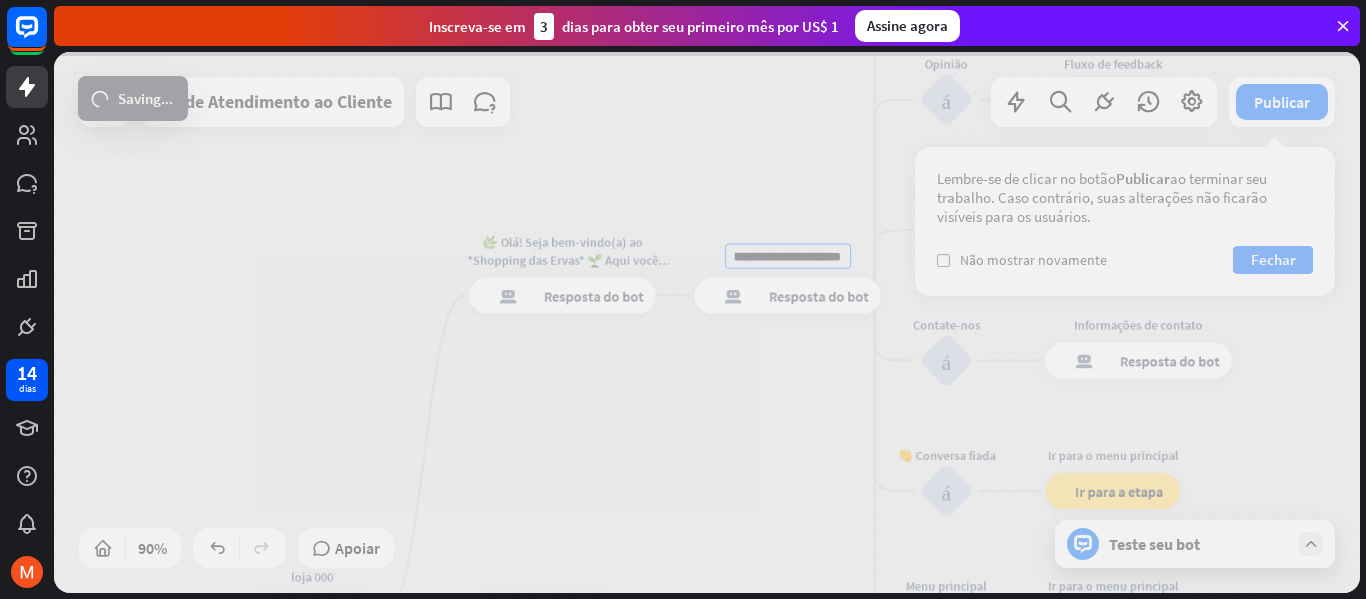 scroll, scrollTop: 0, scrollLeft: 0, axis: both 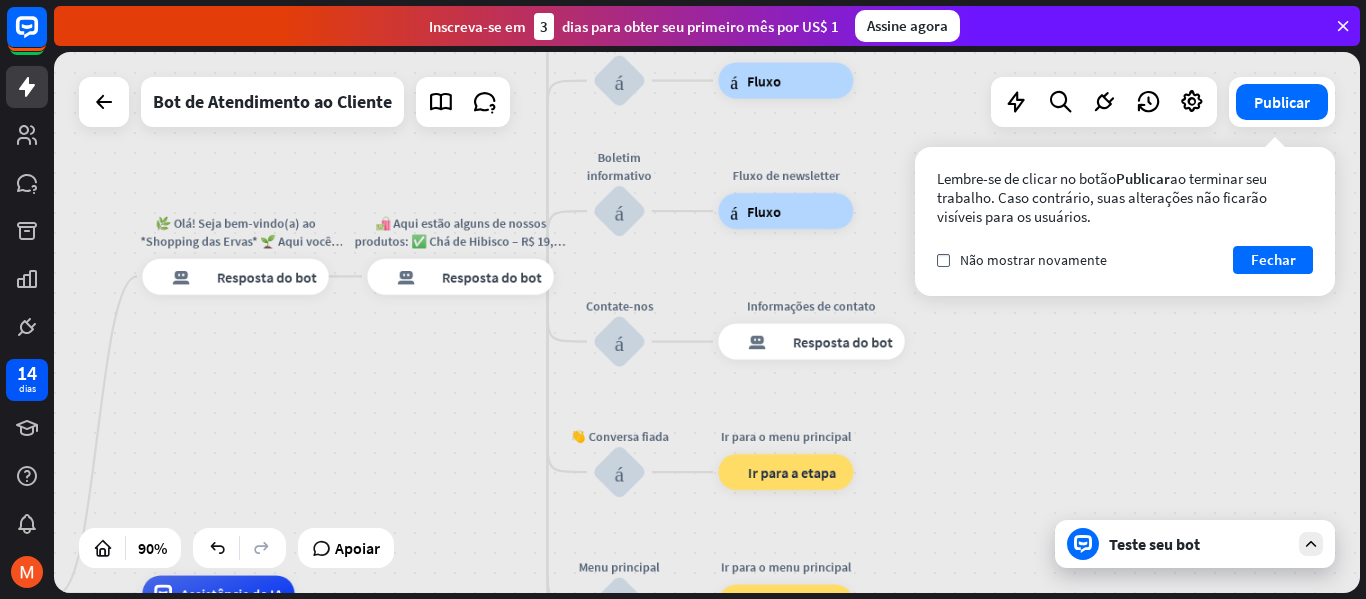 drag, startPoint x: 562, startPoint y: 156, endPoint x: 516, endPoint y: 156, distance: 46 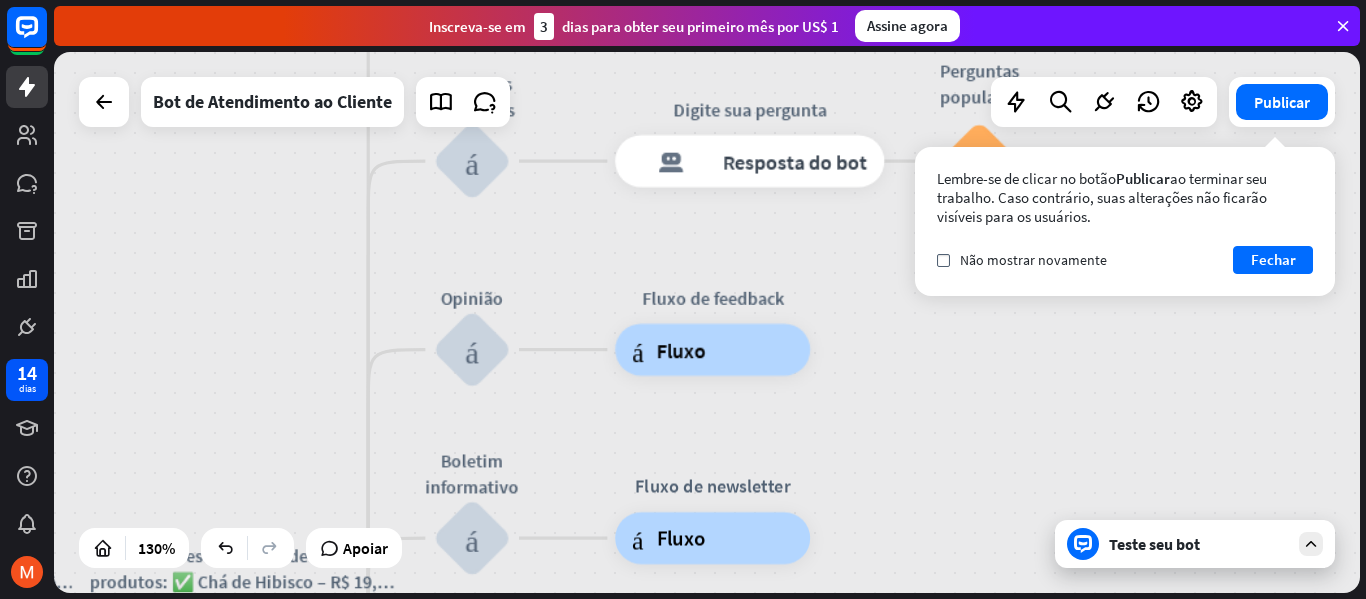 drag, startPoint x: 789, startPoint y: 244, endPoint x: 731, endPoint y: 224, distance: 61.351448 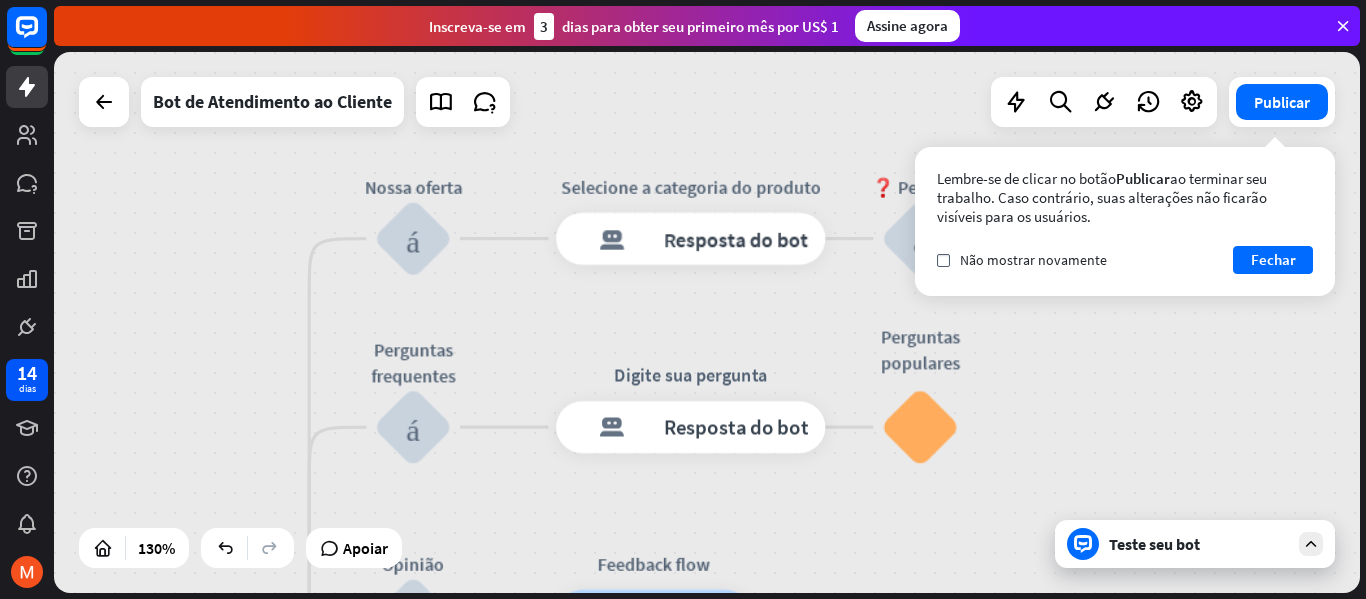 drag, startPoint x: 767, startPoint y: 283, endPoint x: 734, endPoint y: 526, distance: 245.2305 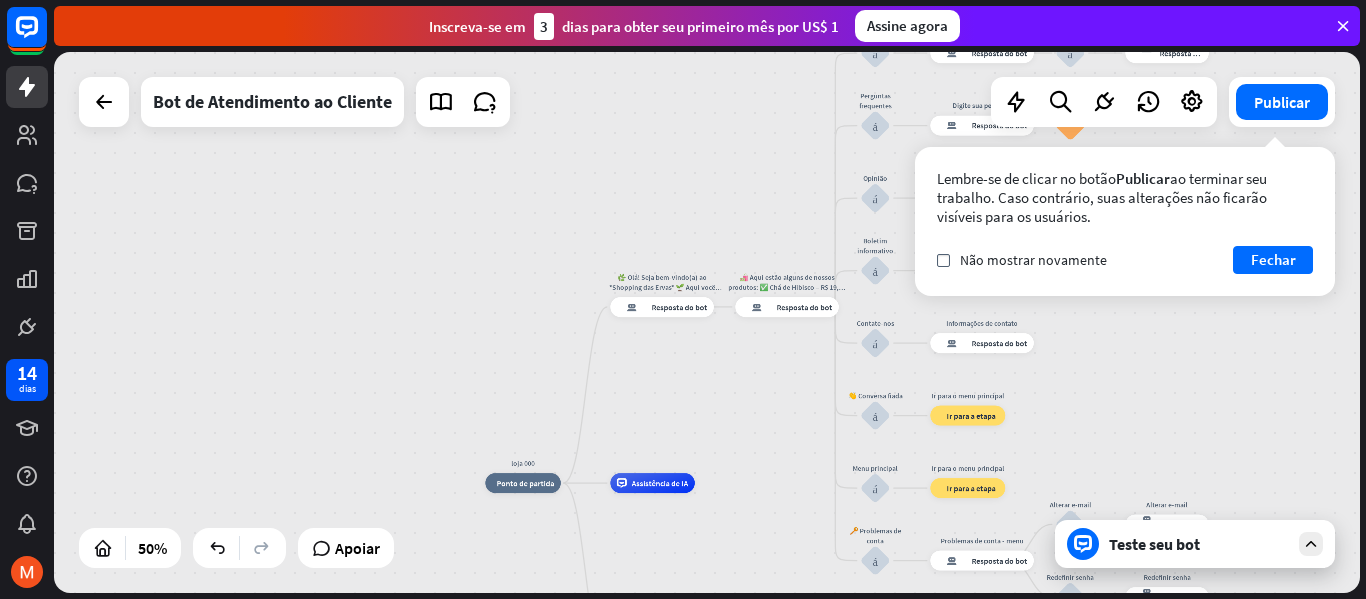 drag, startPoint x: 420, startPoint y: 376, endPoint x: 691, endPoint y: 123, distance: 370.7425 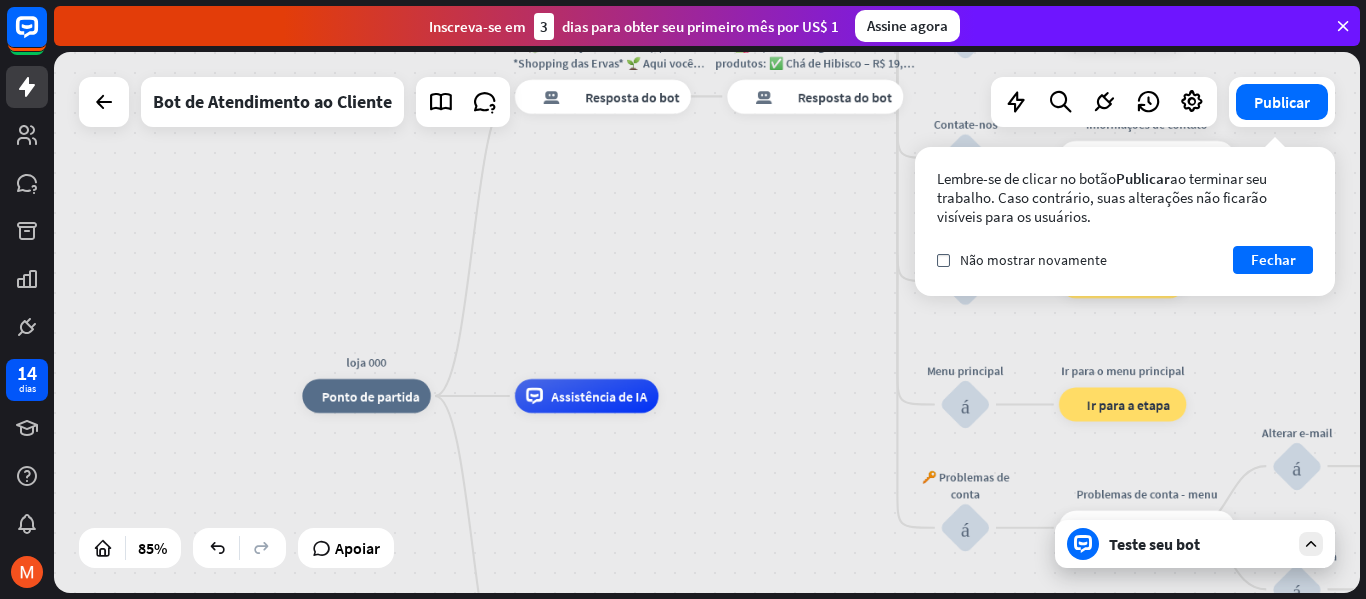 drag, startPoint x: 525, startPoint y: 377, endPoint x: 570, endPoint y: 240, distance: 144.20125 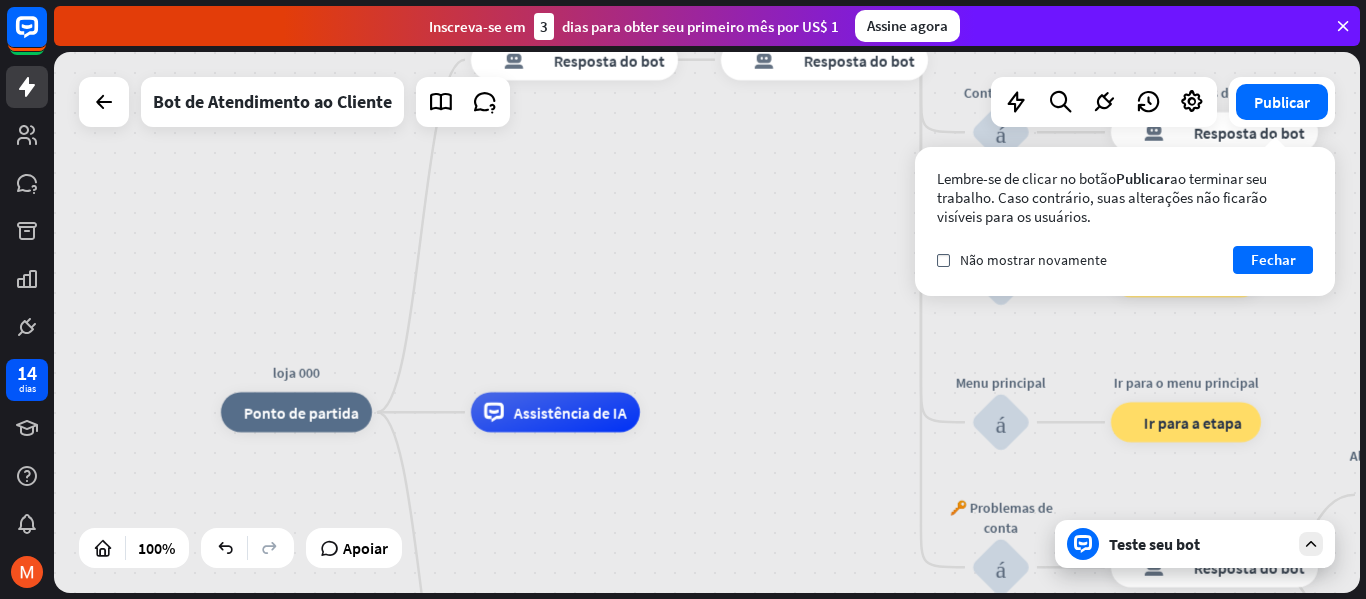 click on "loja 000   casa_2   Ponto de partida                 🌿 Olá! Seja bem-vindo(a) ao *Shopping das Ervas* 🌱   Aqui você encontra as melhores **ervas naturais e antioxidantes**.   resposta do bot de bloco   Resposta do bot                 🛍️ Aqui estão alguns de nossos produtos:  ✅ Chá de Hibisco – R$ 19,90   ✅ Erva de Boldo – R$ 12,50   ✅ Chá Verde – R$ 22,00   ✅   resposta do bot de bloco   Resposta do bot                 Nossa oferta   bloco_entrada_do_usuário                 Selecione a categoria do produto   resposta do bot de bloco   Resposta do bot                 ❓ Pergunta   bloco_entrada_do_usuário                 Como posso ajudá-lo?   resposta do bot de bloco   Resposta do bot                 Perguntas frequentes   bloco_entrada_do_usuário                 Digite sua pergunta   resposta do bot de bloco   Resposta do bot                 Perguntas populares   bloco_faq                 Opinião   bloco_entrada_do_usuário                 Fluxo de feedback" at bounding box center [707, 322] 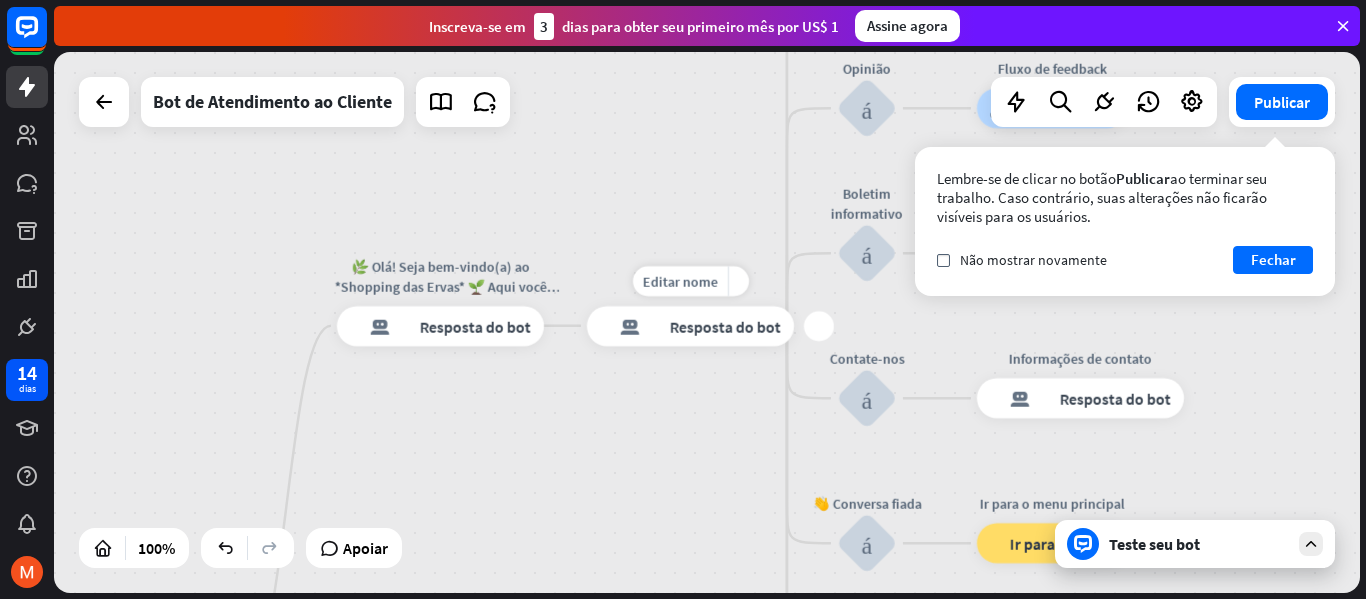 drag, startPoint x: 742, startPoint y: 305, endPoint x: 686, endPoint y: 522, distance: 224.10934 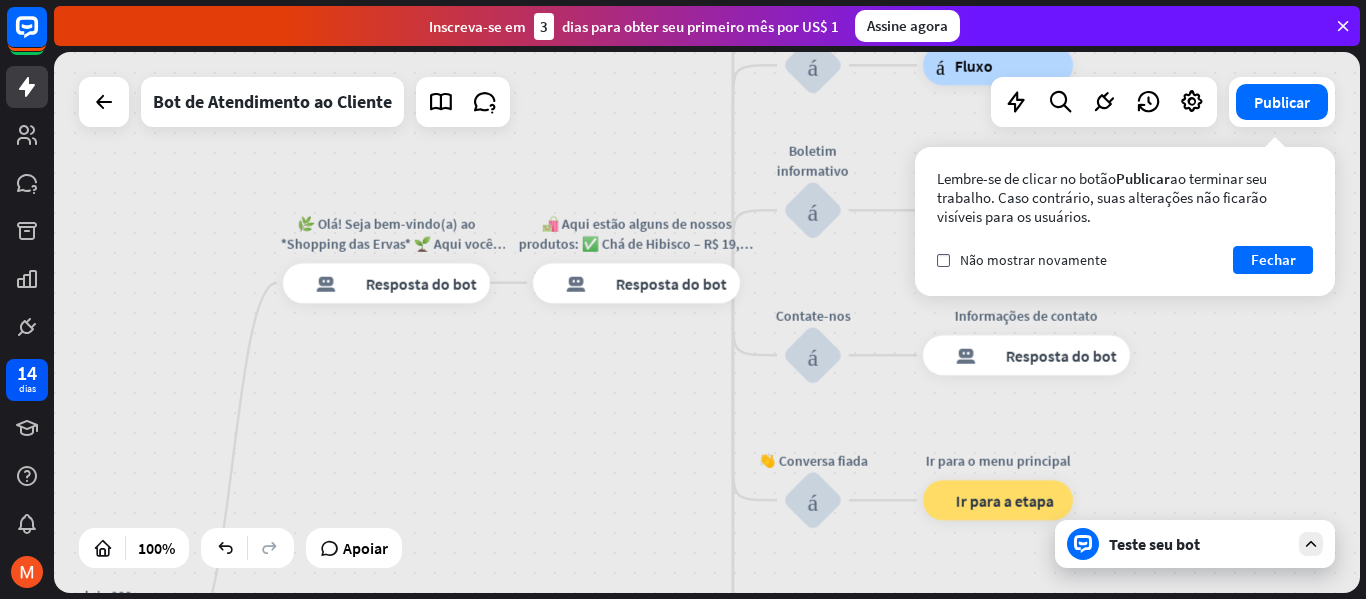 drag, startPoint x: 737, startPoint y: 179, endPoint x: 683, endPoint y: 133, distance: 70.93659 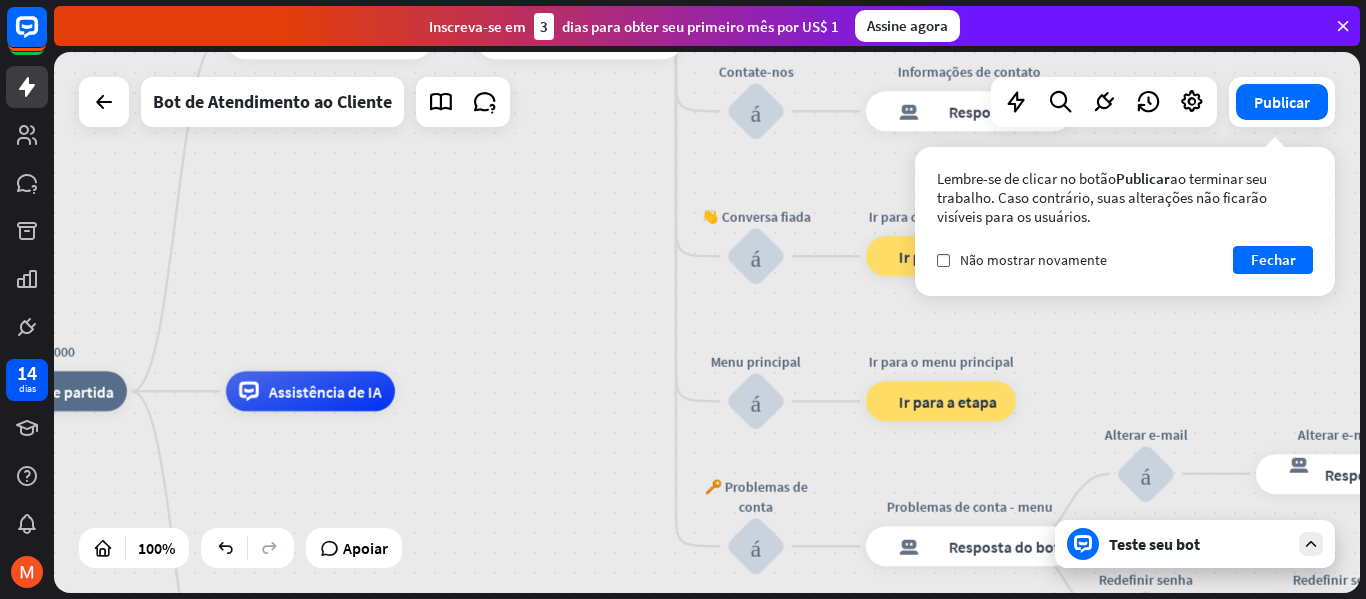 drag, startPoint x: 865, startPoint y: 280, endPoint x: 808, endPoint y: 39, distance: 247.64894 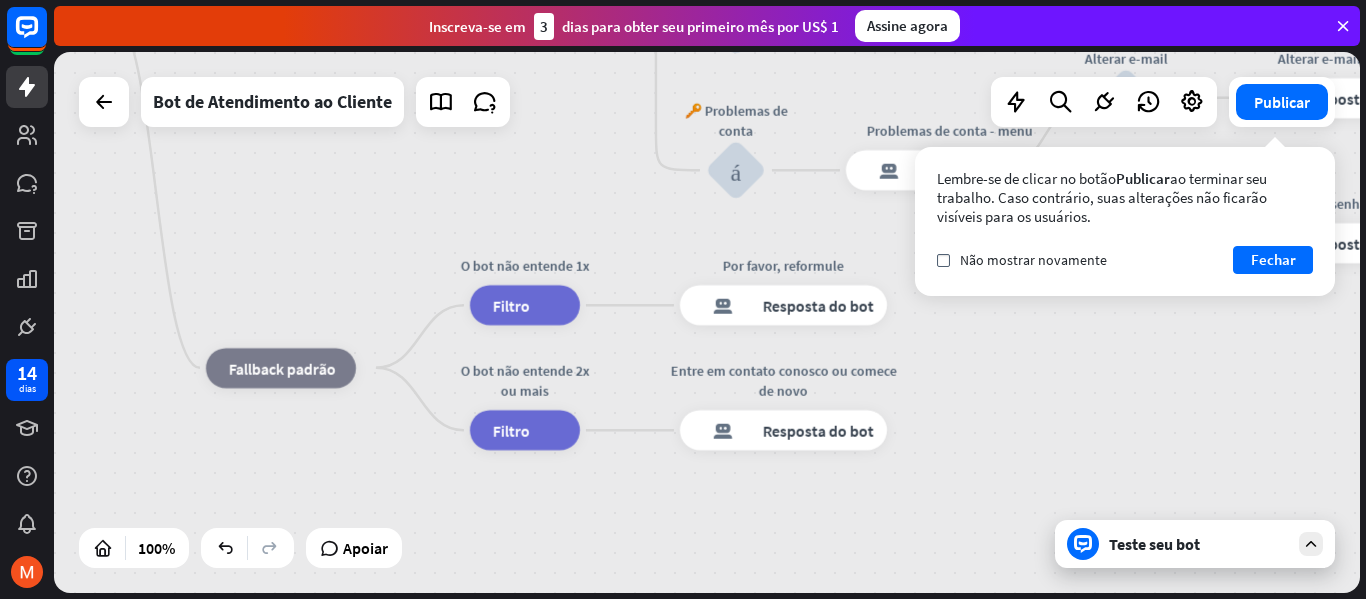 drag, startPoint x: 829, startPoint y: 464, endPoint x: 809, endPoint y: 99, distance: 365.54755 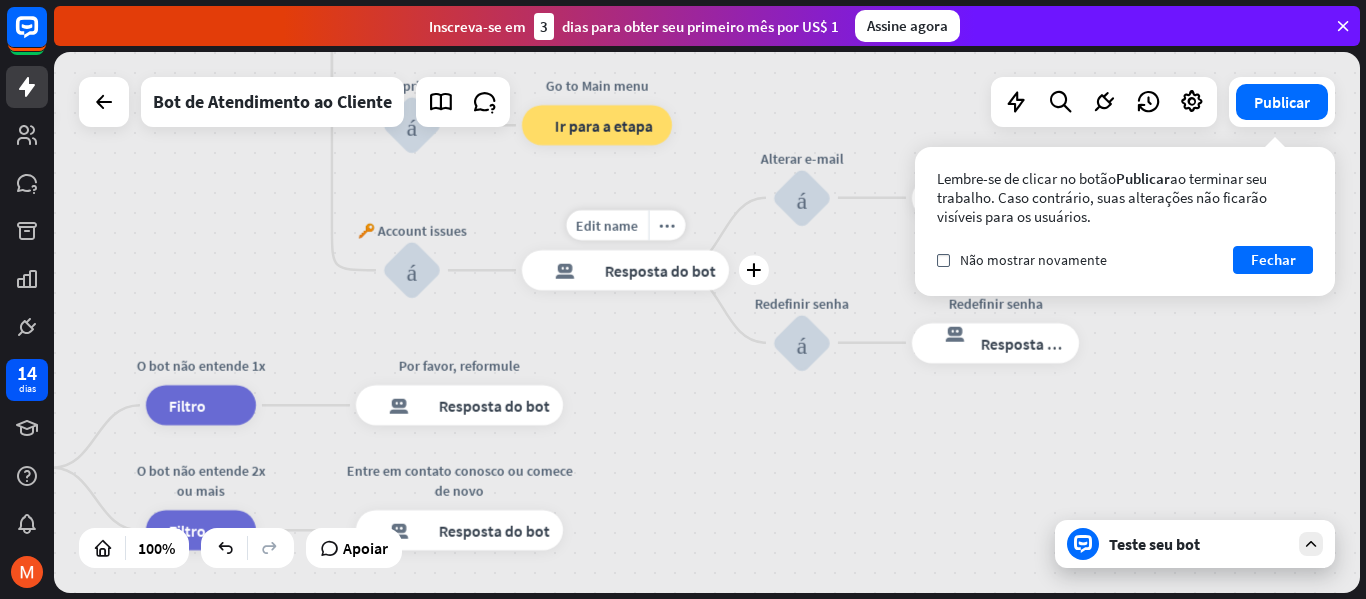 drag, startPoint x: 774, startPoint y: 222, endPoint x: 496, endPoint y: 323, distance: 295.77863 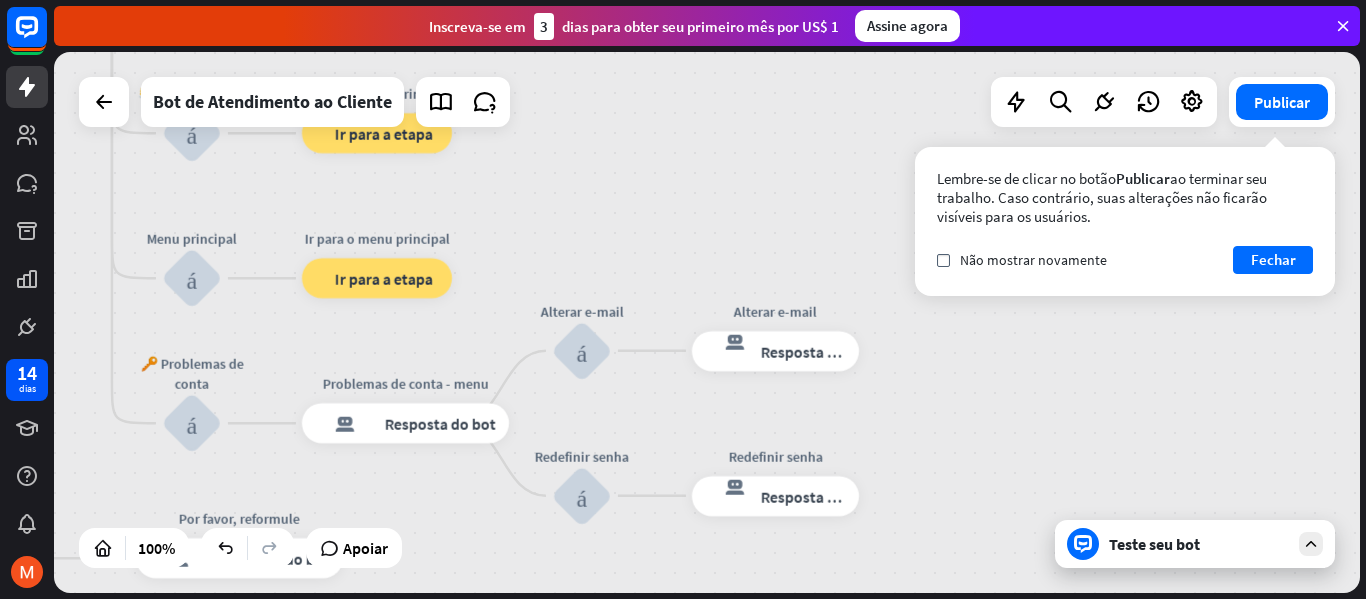 drag, startPoint x: 1105, startPoint y: 454, endPoint x: 789, endPoint y: 425, distance: 317.3279 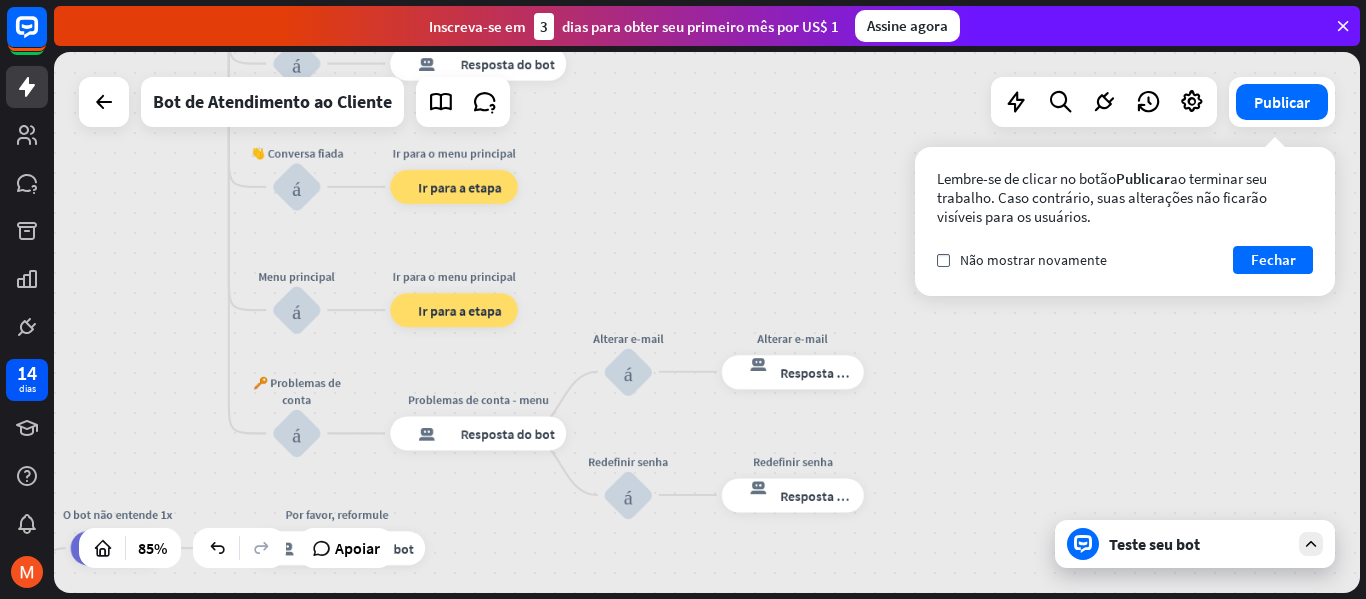 drag, startPoint x: 756, startPoint y: 182, endPoint x: 792, endPoint y: 523, distance: 342.89502 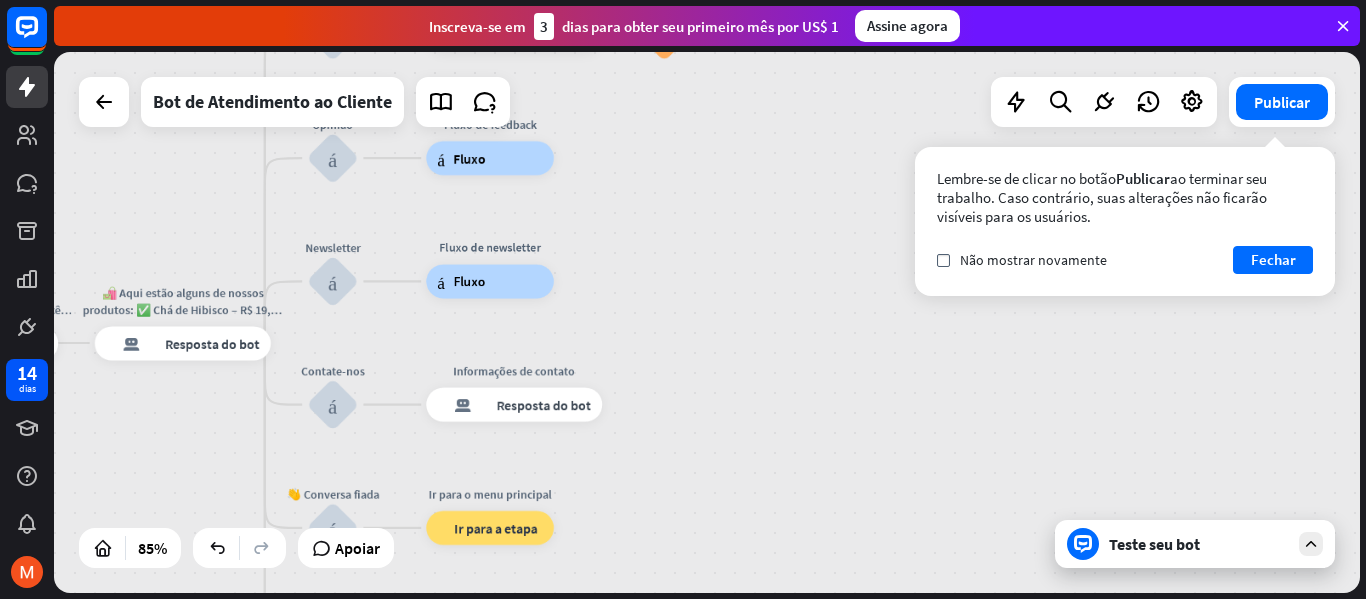 drag, startPoint x: 808, startPoint y: 433, endPoint x: 809, endPoint y: 465, distance: 32.01562 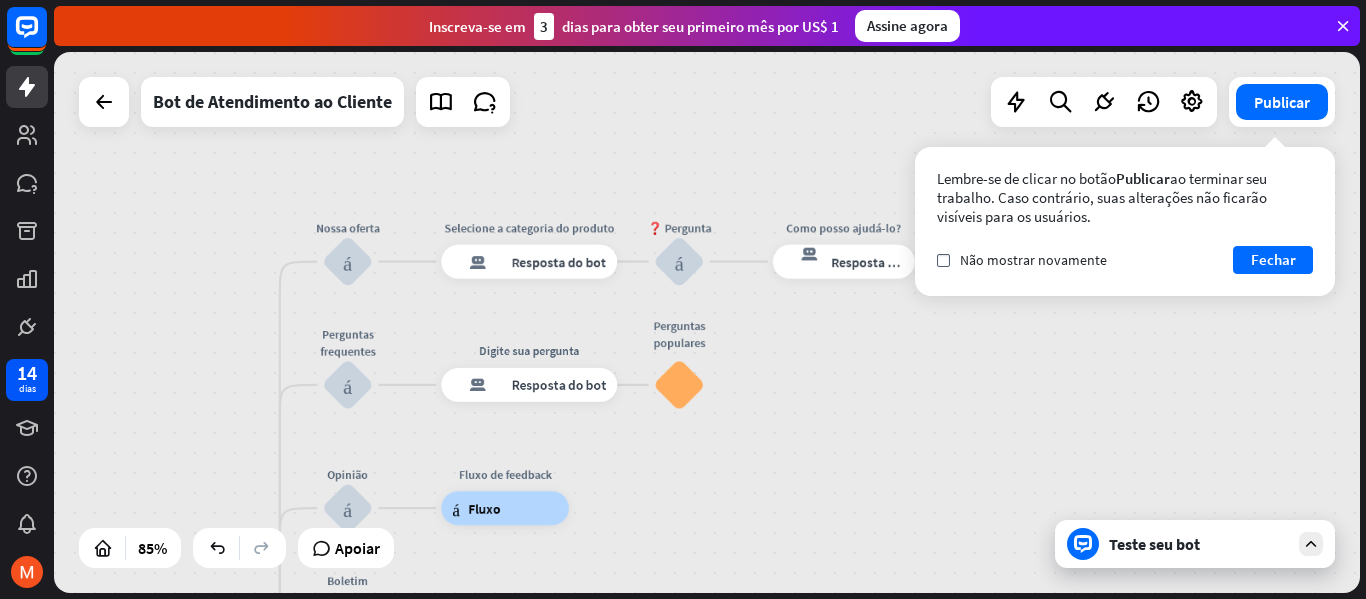 drag, startPoint x: 787, startPoint y: 338, endPoint x: 789, endPoint y: 387, distance: 49.0408 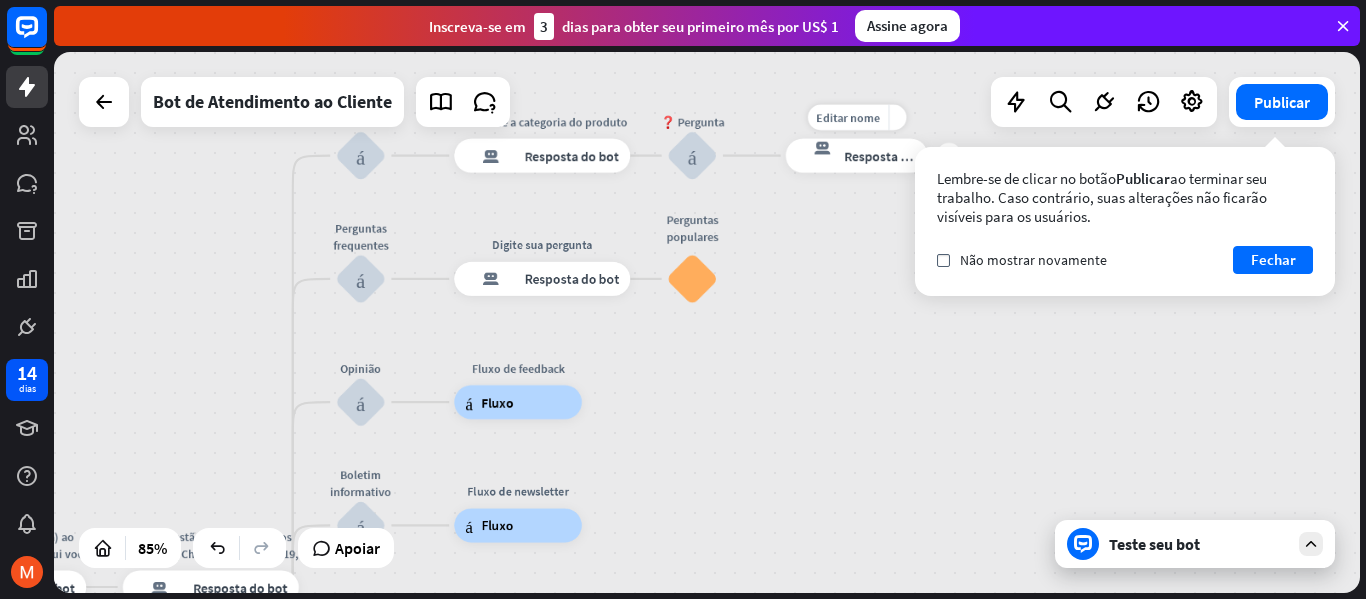 drag, startPoint x: 844, startPoint y: 329, endPoint x: 857, endPoint y: 81, distance: 248.34048 